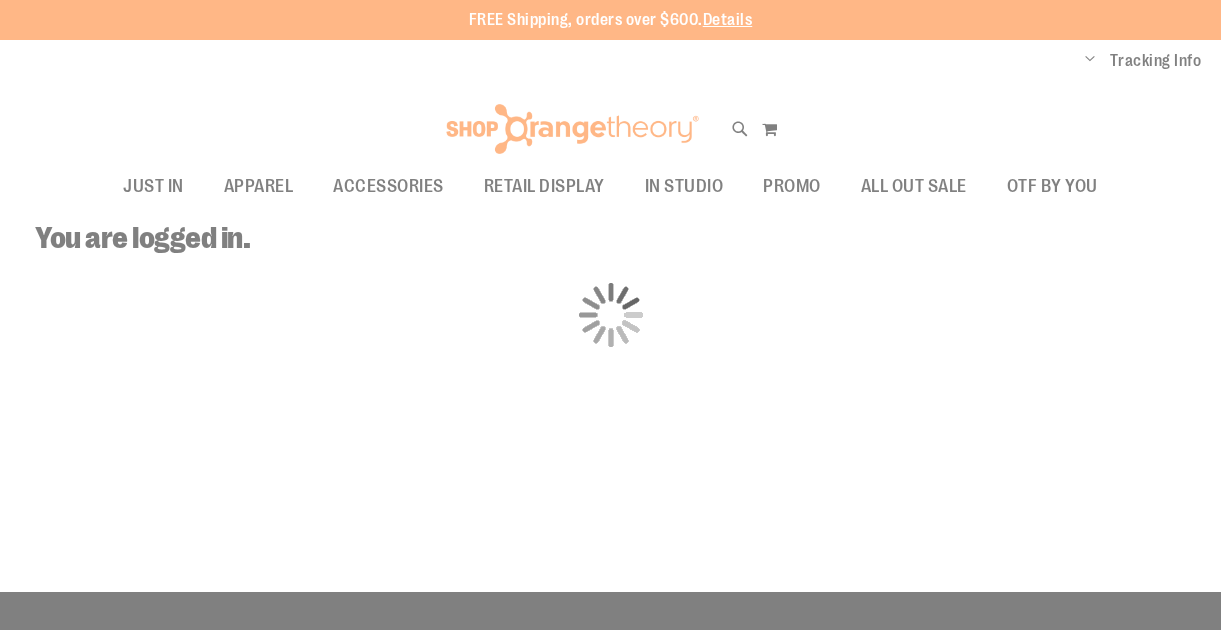 scroll, scrollTop: 0, scrollLeft: 0, axis: both 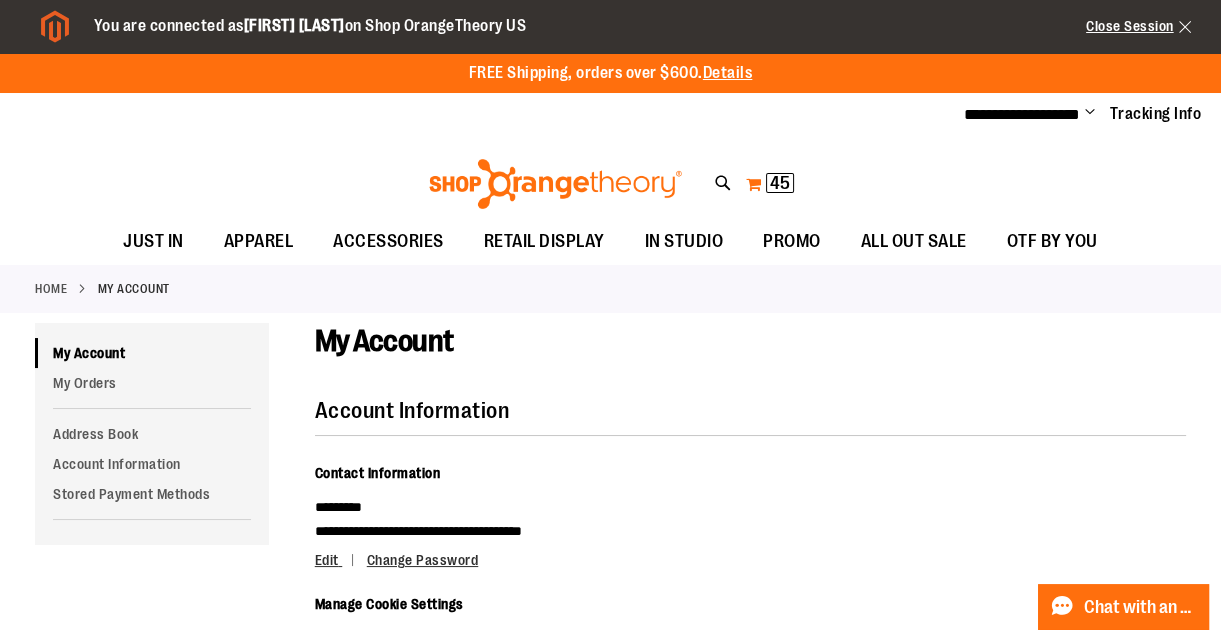 click on "45" at bounding box center (780, 183) 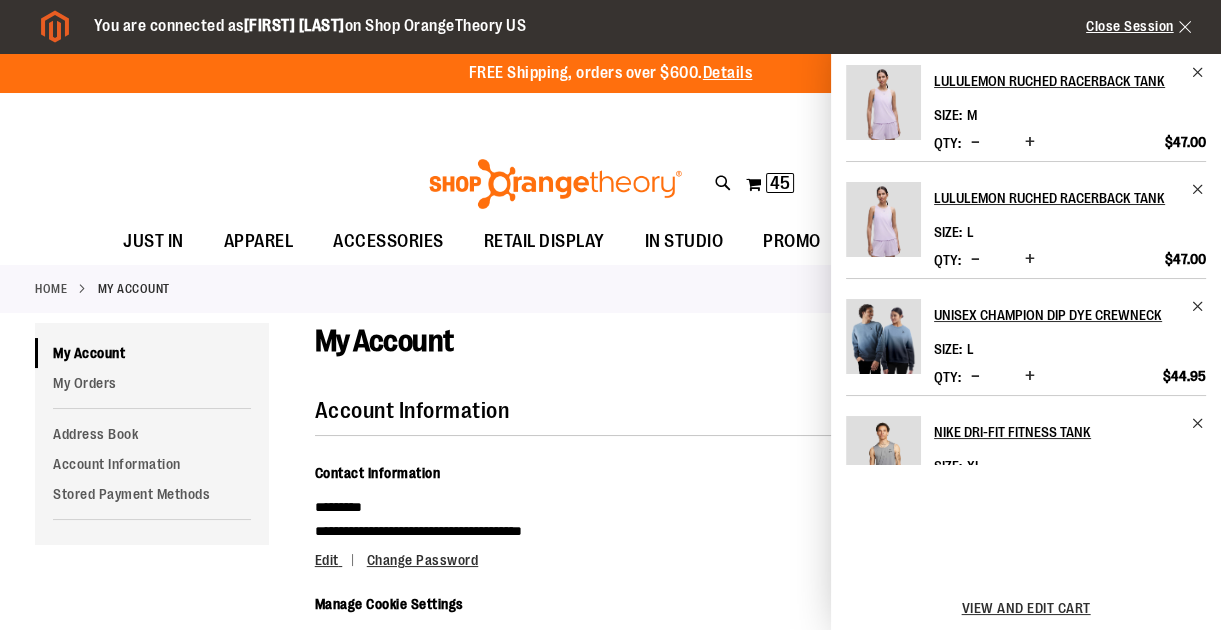 click on "**********" at bounding box center [610, 115] 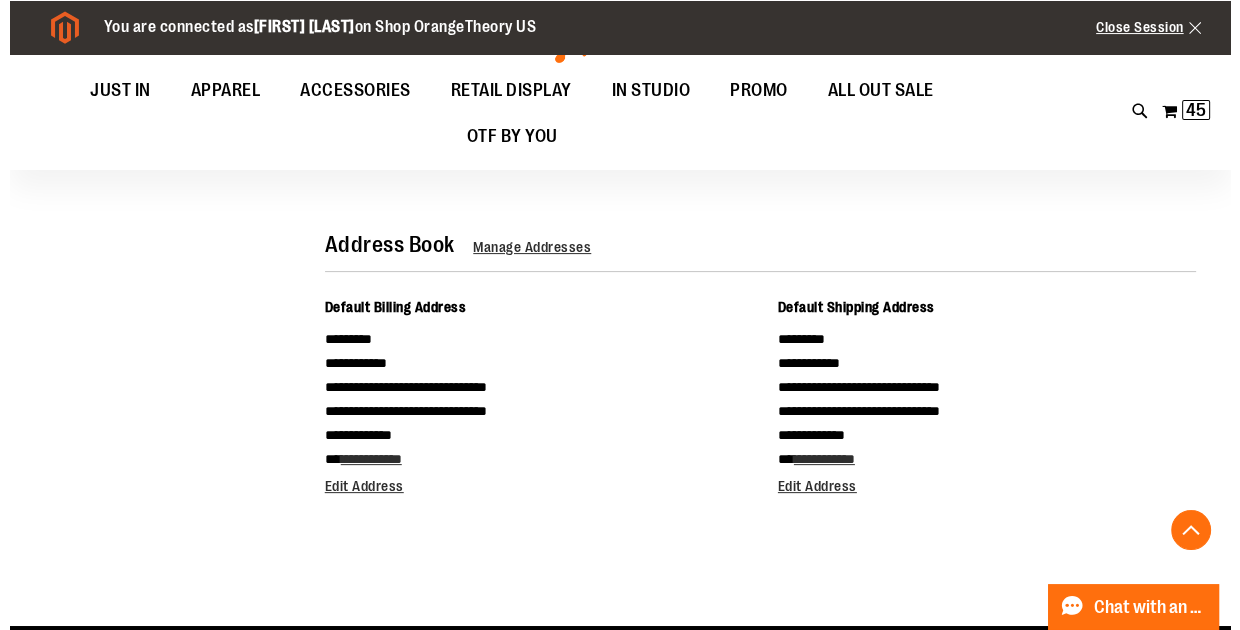 scroll, scrollTop: 0, scrollLeft: 0, axis: both 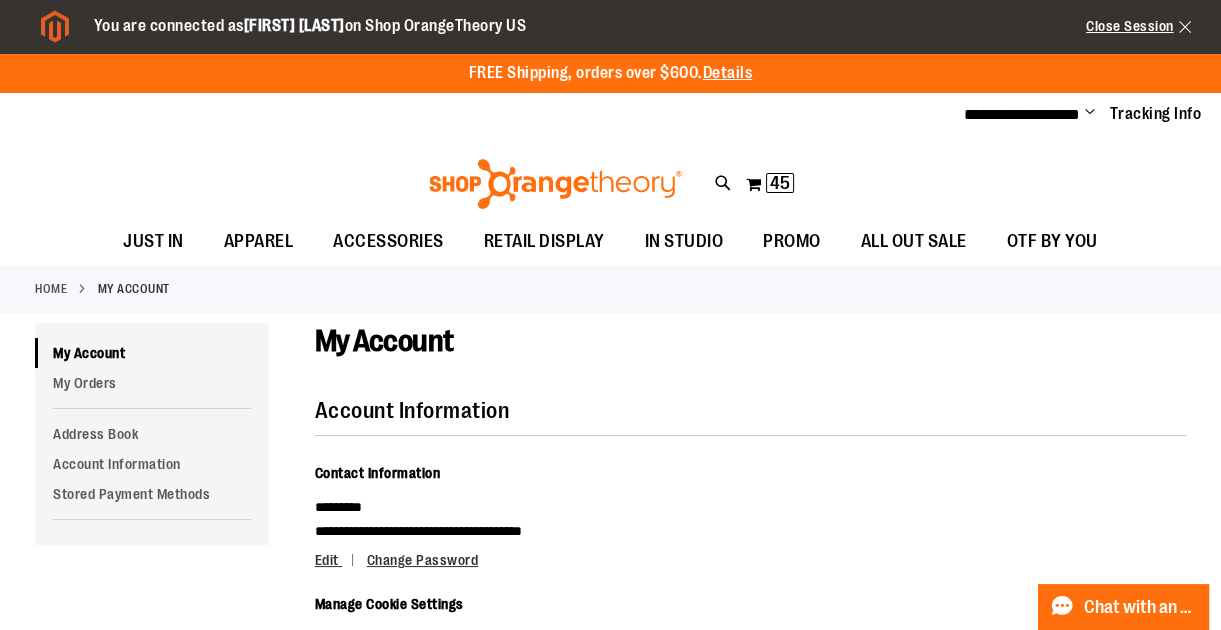 click on "**********" at bounding box center (610, 115) 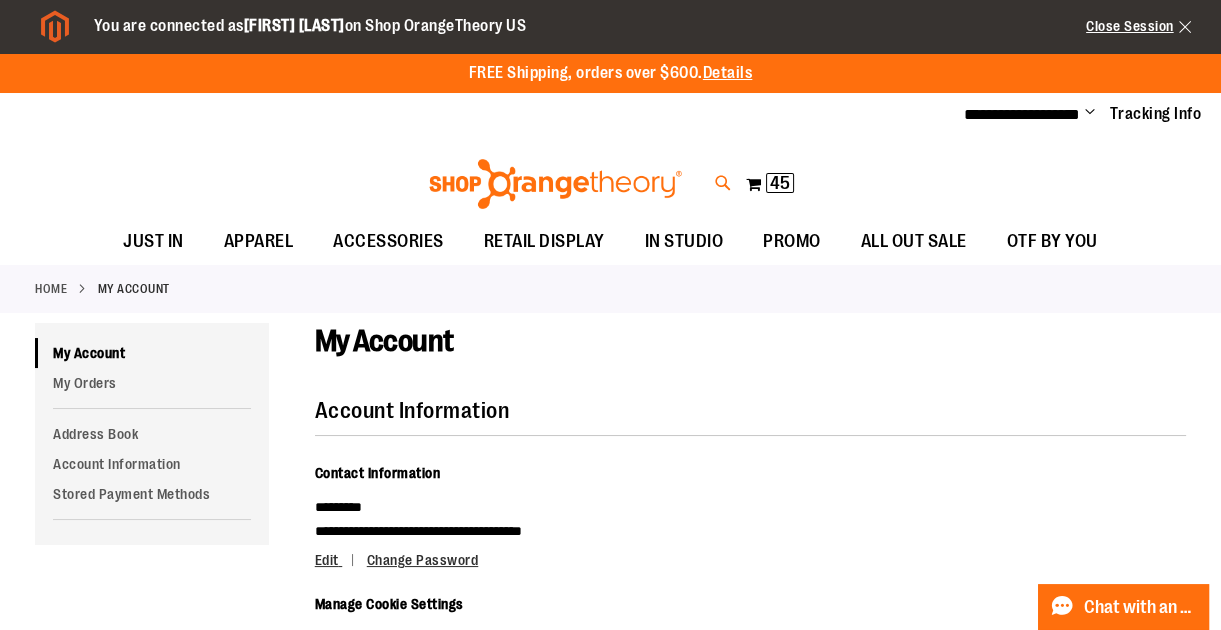 click at bounding box center (723, 183) 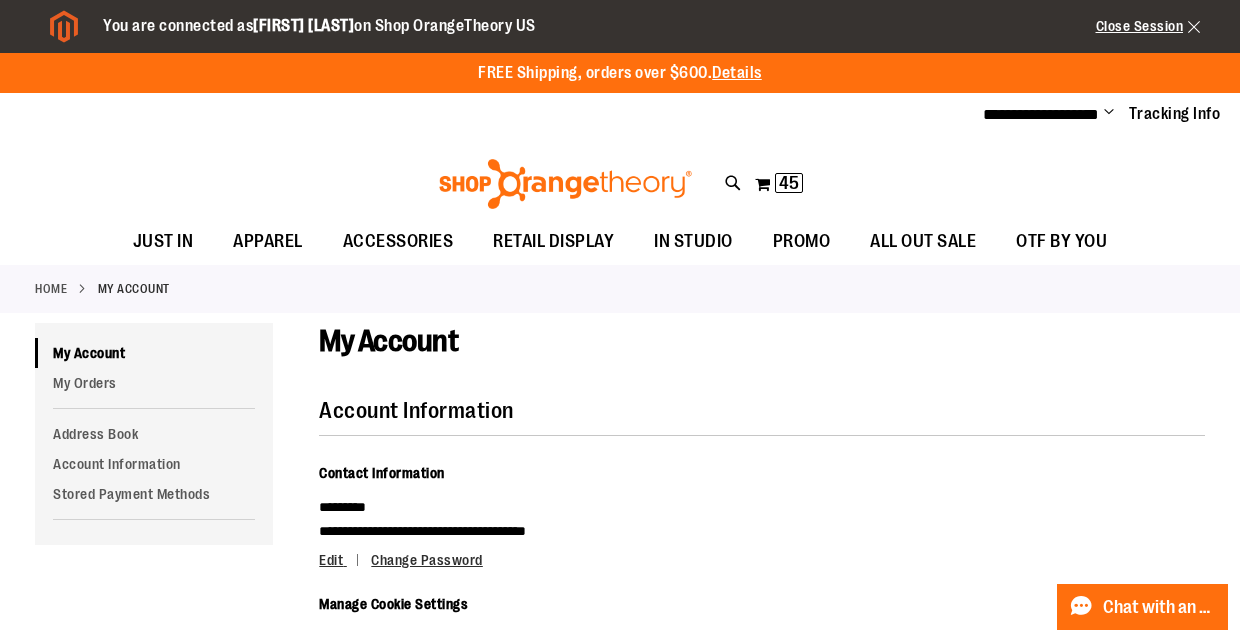 paste on "*******" 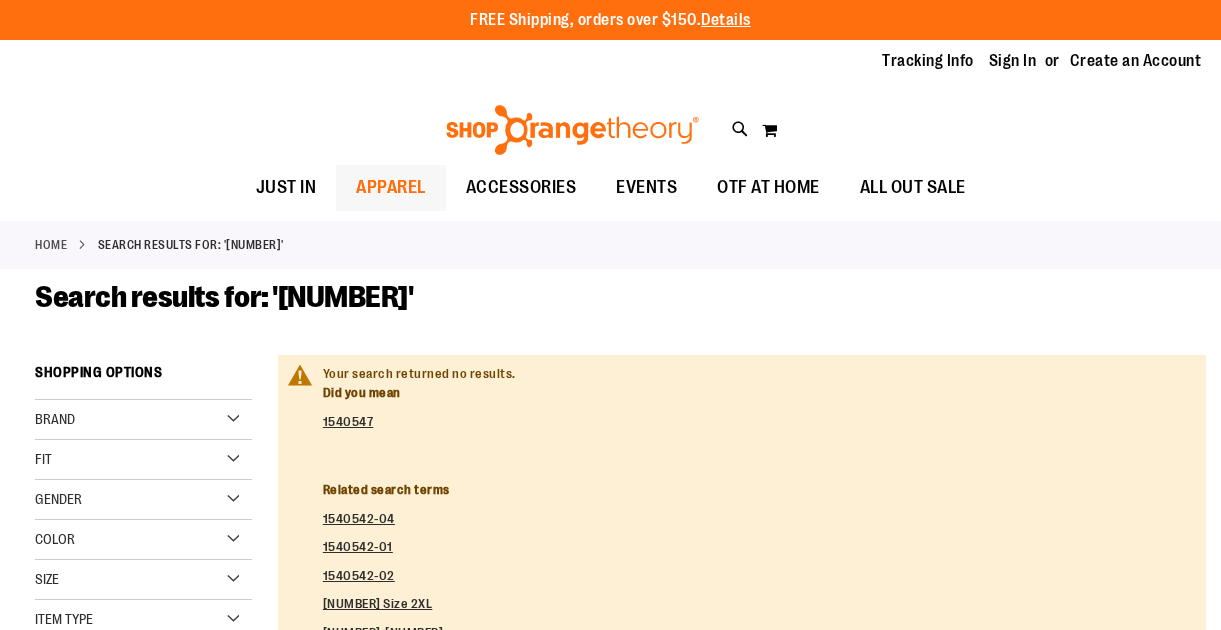 scroll, scrollTop: 0, scrollLeft: 0, axis: both 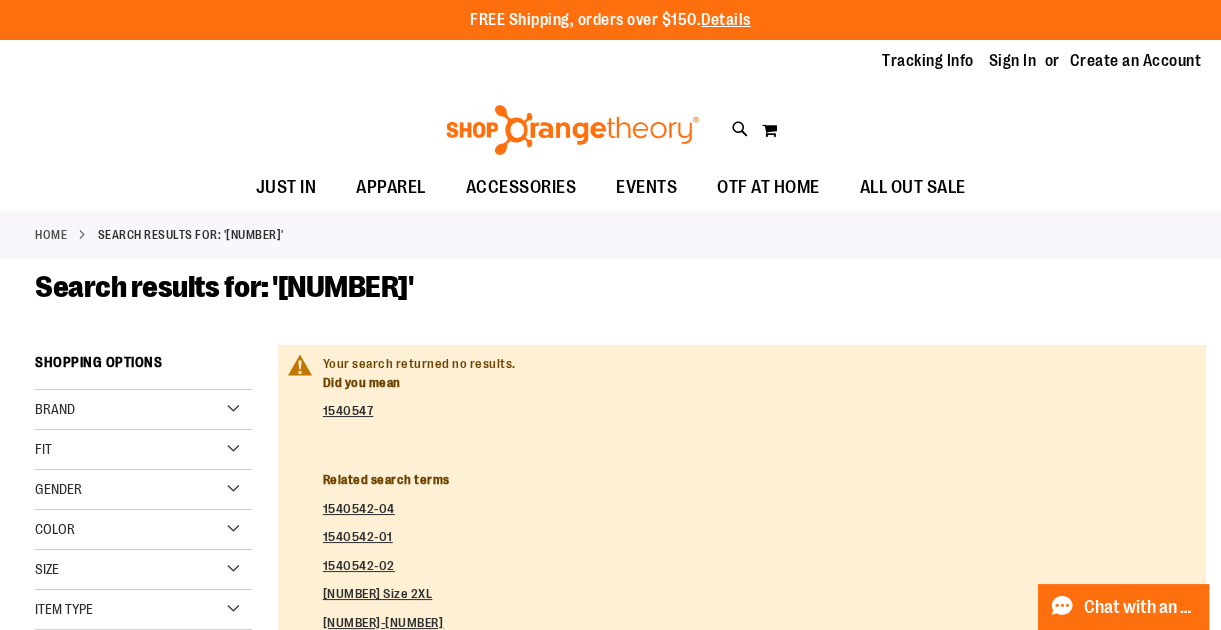 click on "Toggle Nav
Search
*******
Popular Suggestions
Advanced Search" at bounding box center (610, 124) 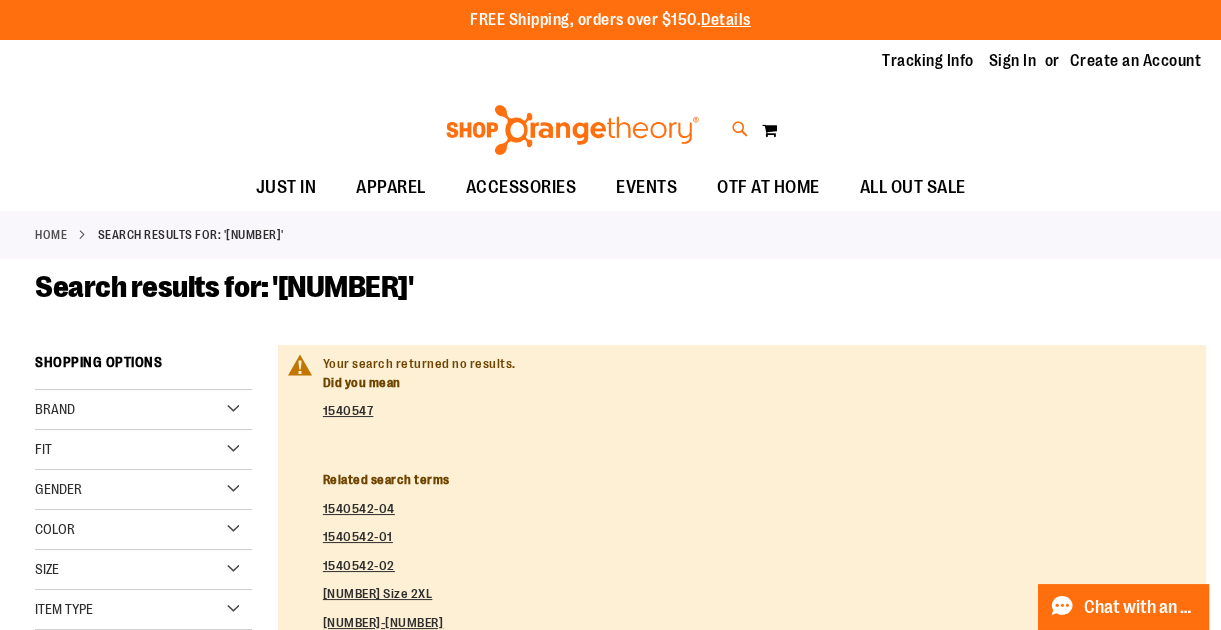 click at bounding box center (740, 129) 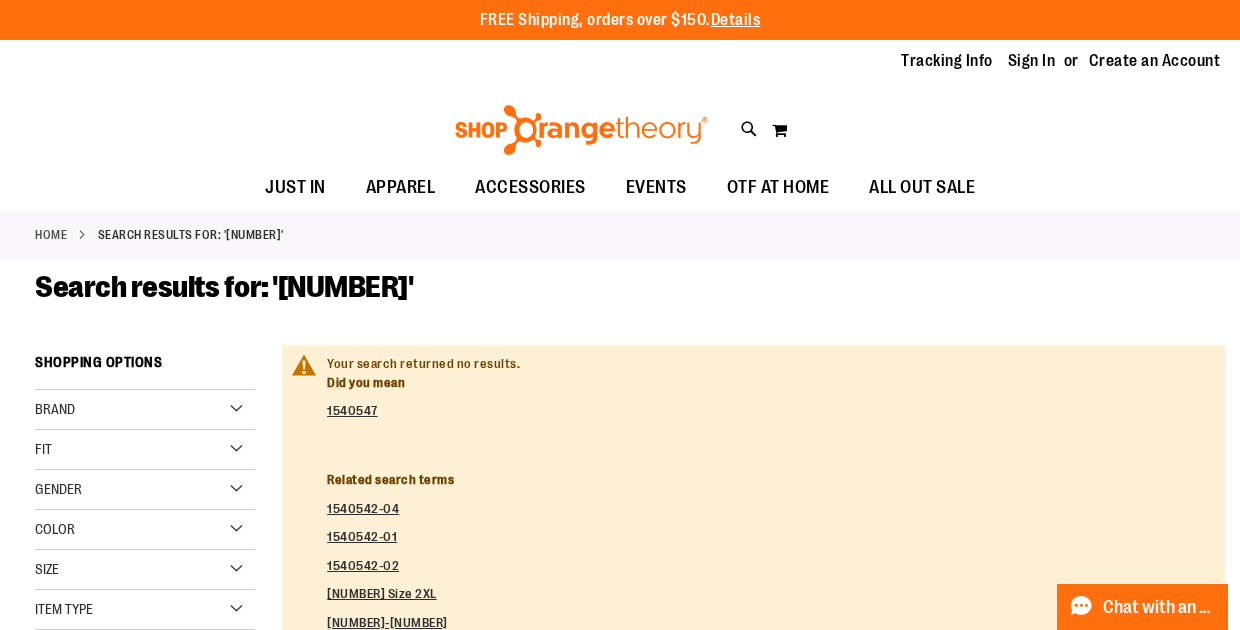 type on "*******" 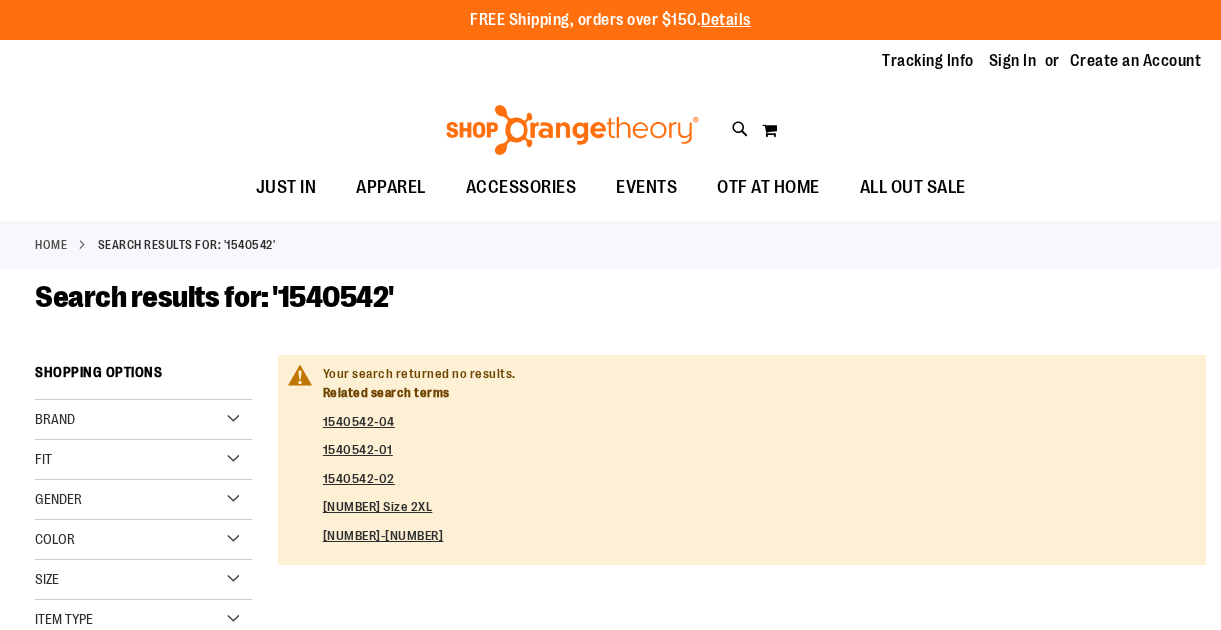 scroll, scrollTop: 0, scrollLeft: 0, axis: both 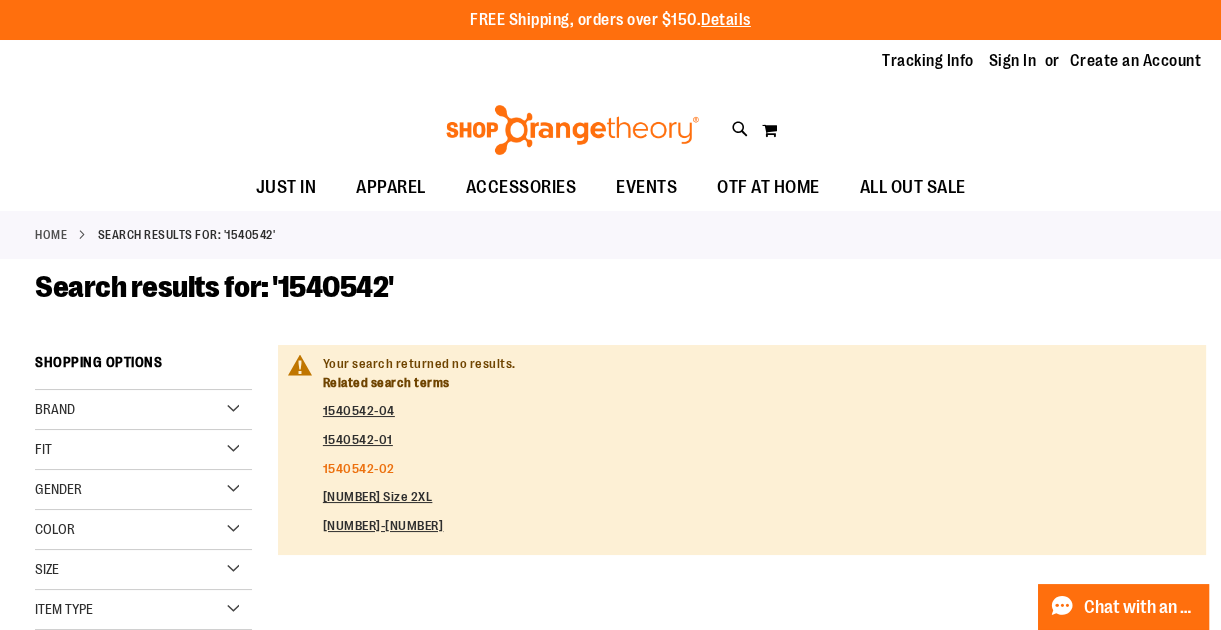 click on "1540542-02" at bounding box center (359, 468) 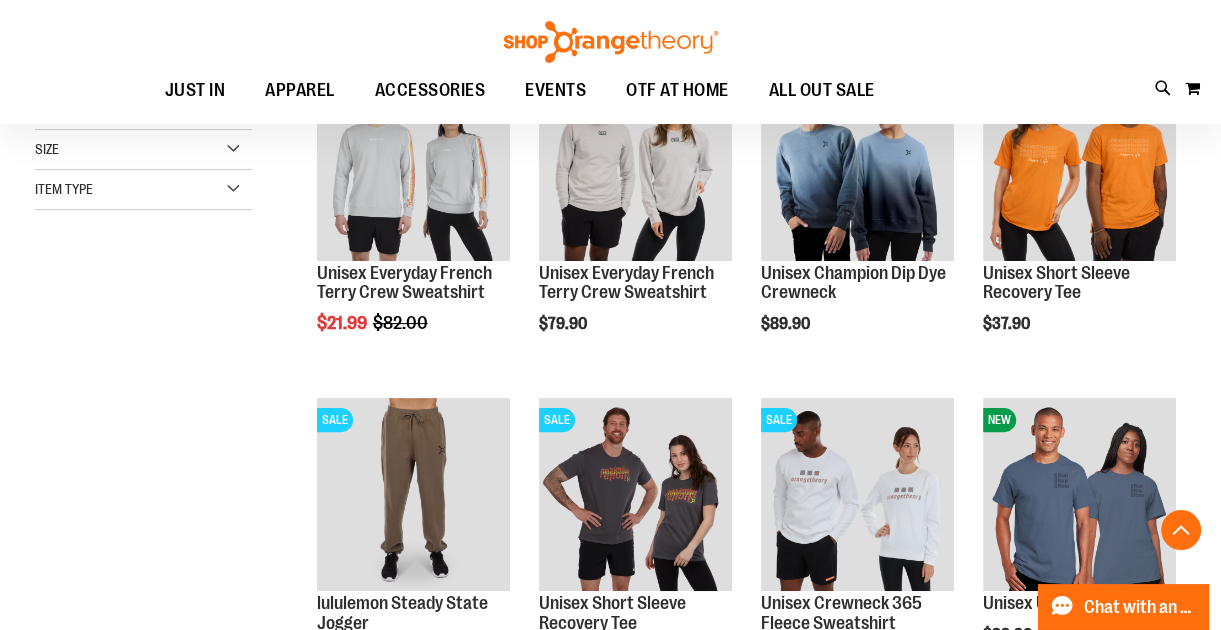 scroll, scrollTop: 874, scrollLeft: 0, axis: vertical 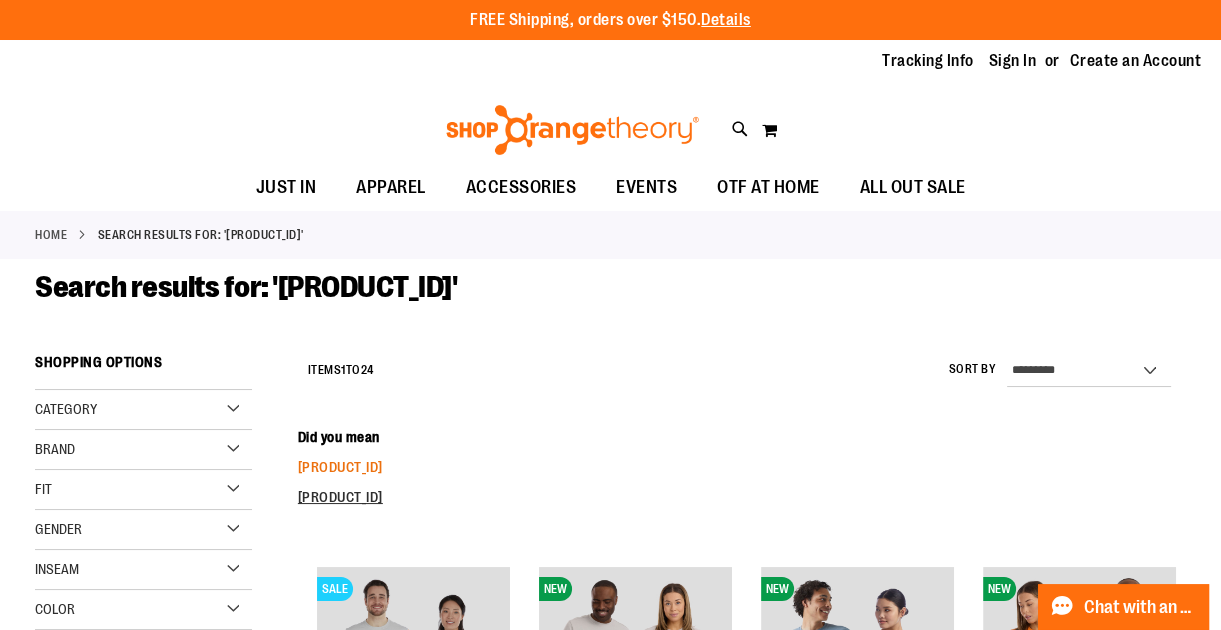 click on "1540547 02" at bounding box center (340, 467) 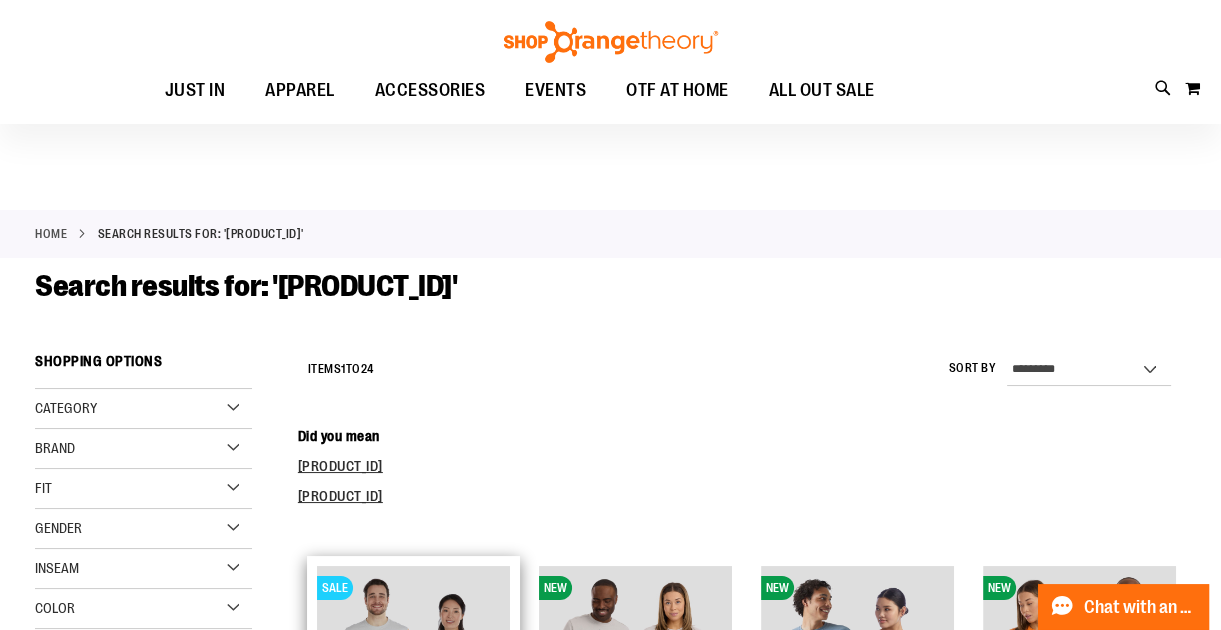 scroll, scrollTop: 124, scrollLeft: 0, axis: vertical 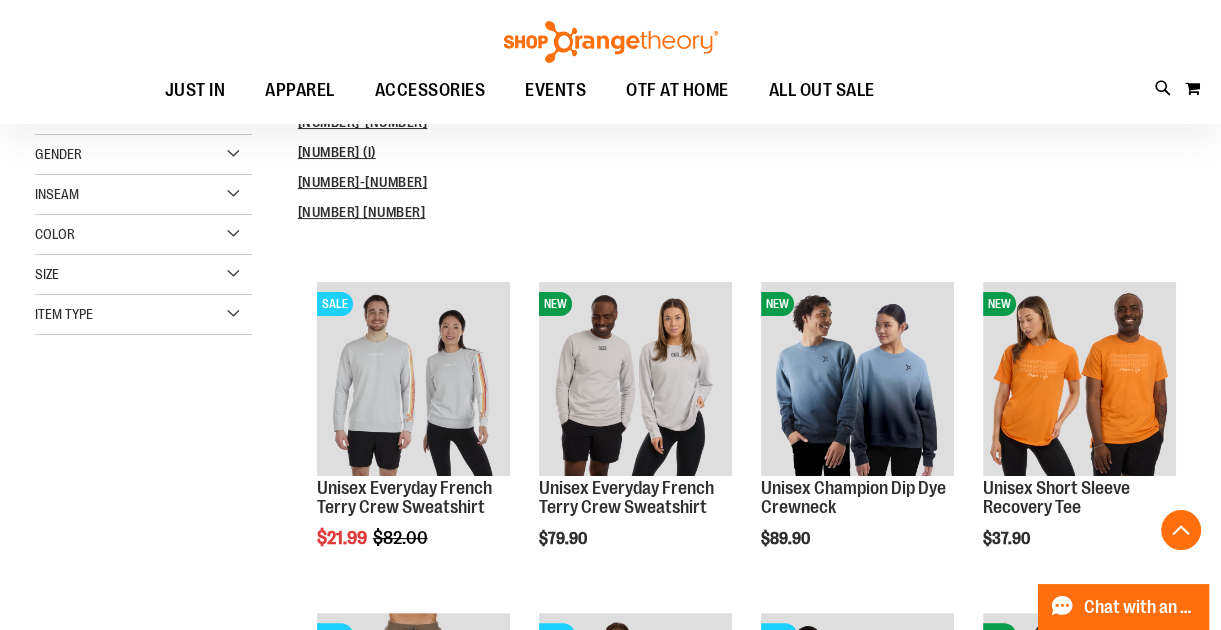 click on "**********" at bounding box center [610, 676] 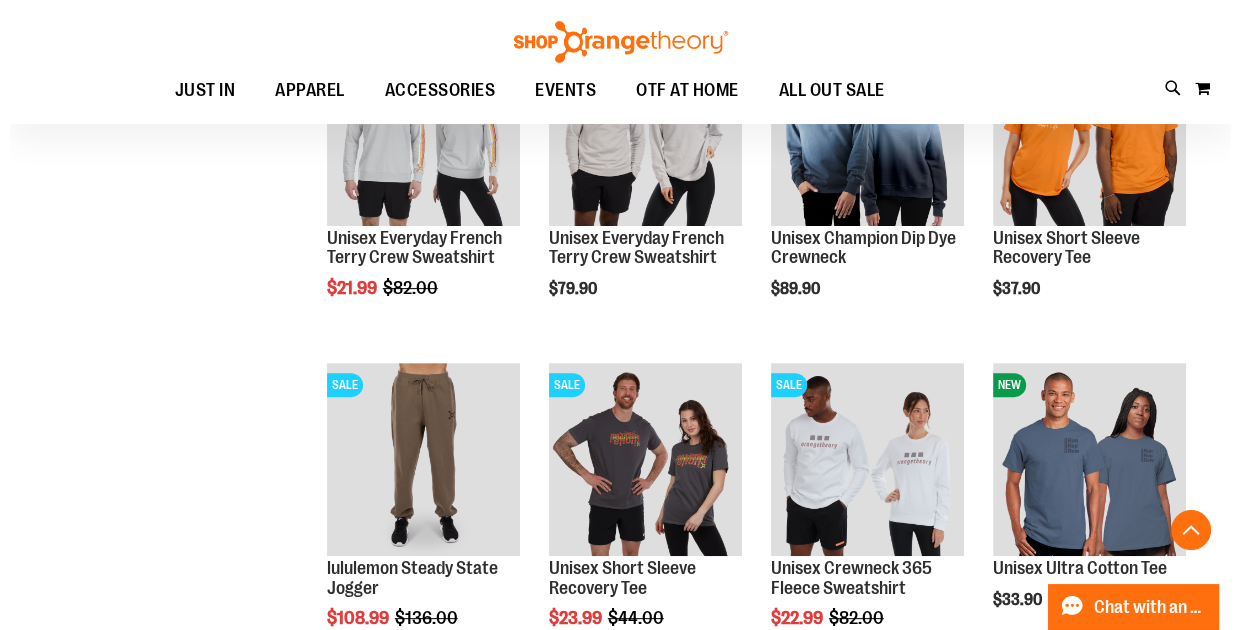 scroll, scrollTop: 0, scrollLeft: 0, axis: both 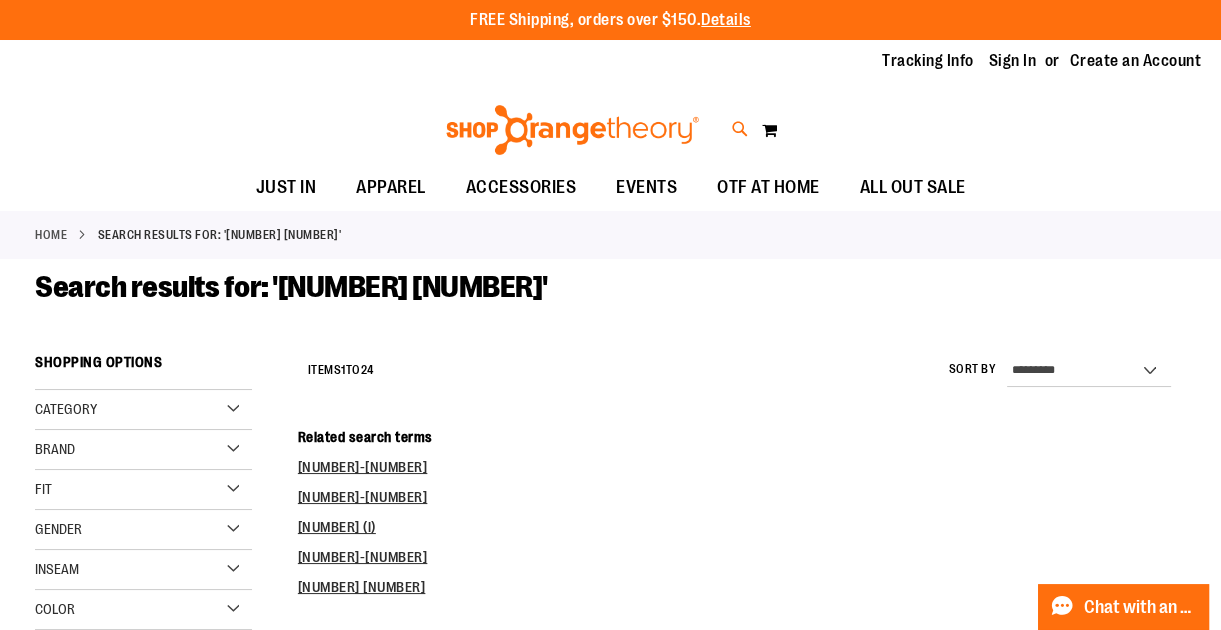 click at bounding box center (740, 129) 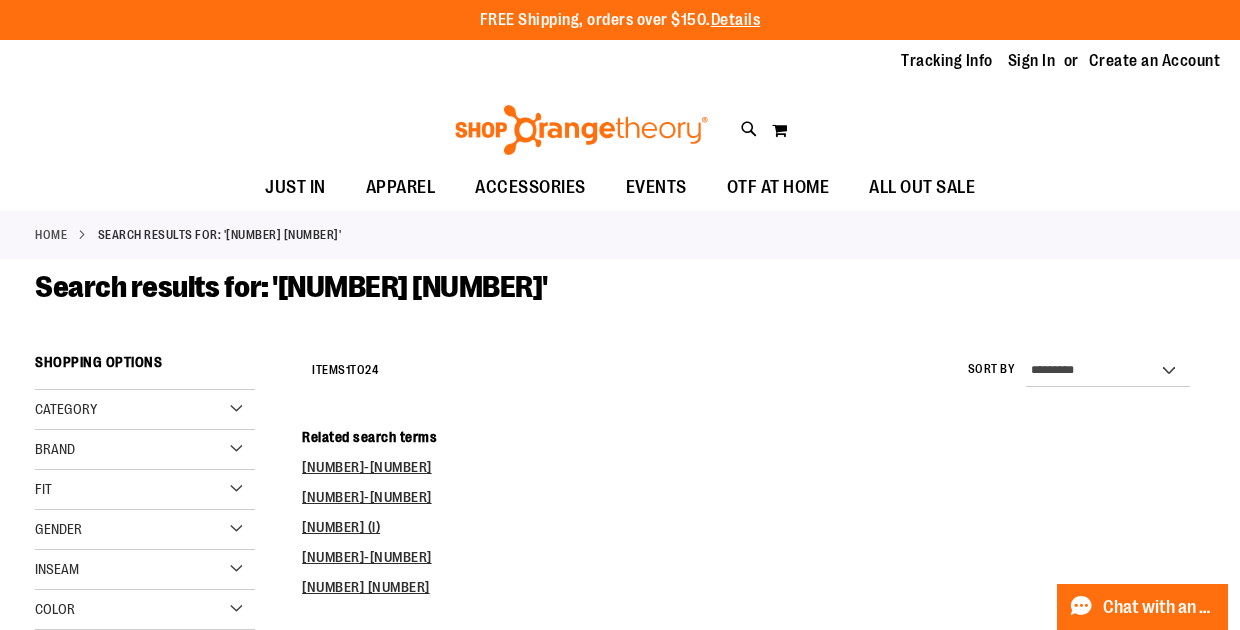 type on "**********" 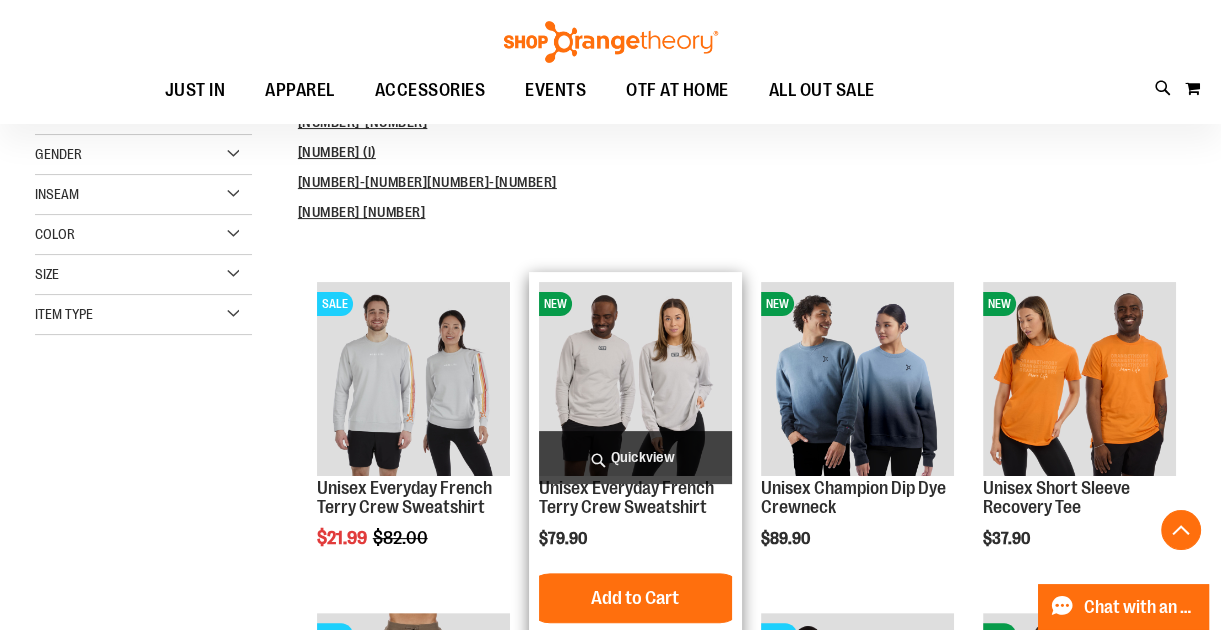 scroll, scrollTop: 624, scrollLeft: 0, axis: vertical 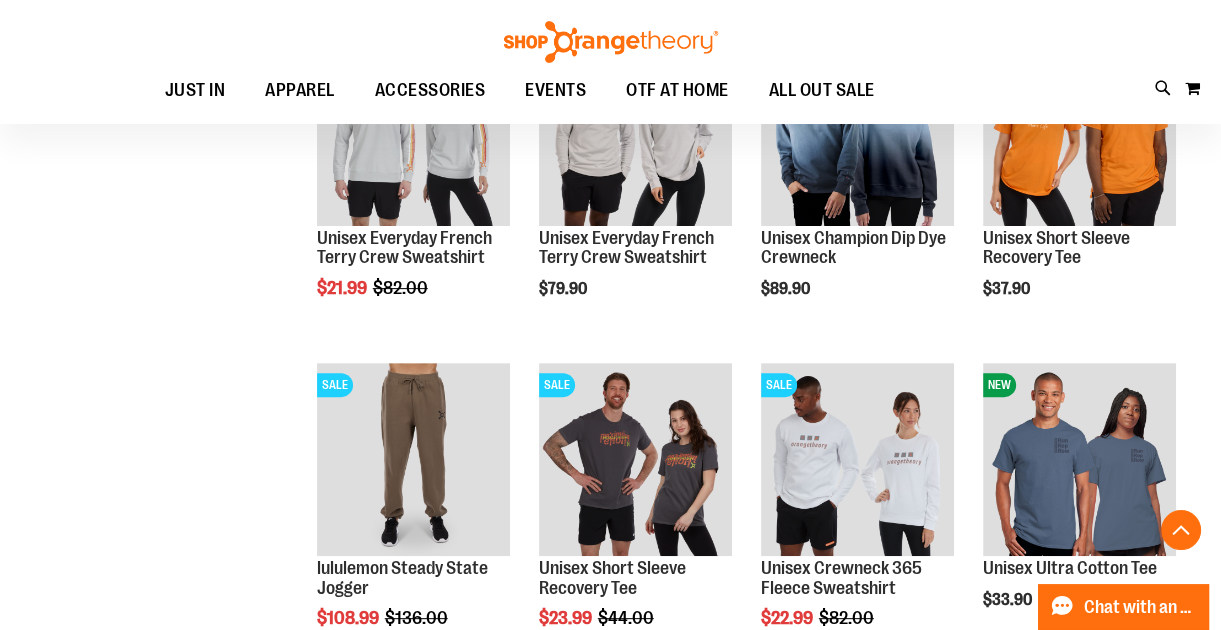 click on "**********" at bounding box center (610, 426) 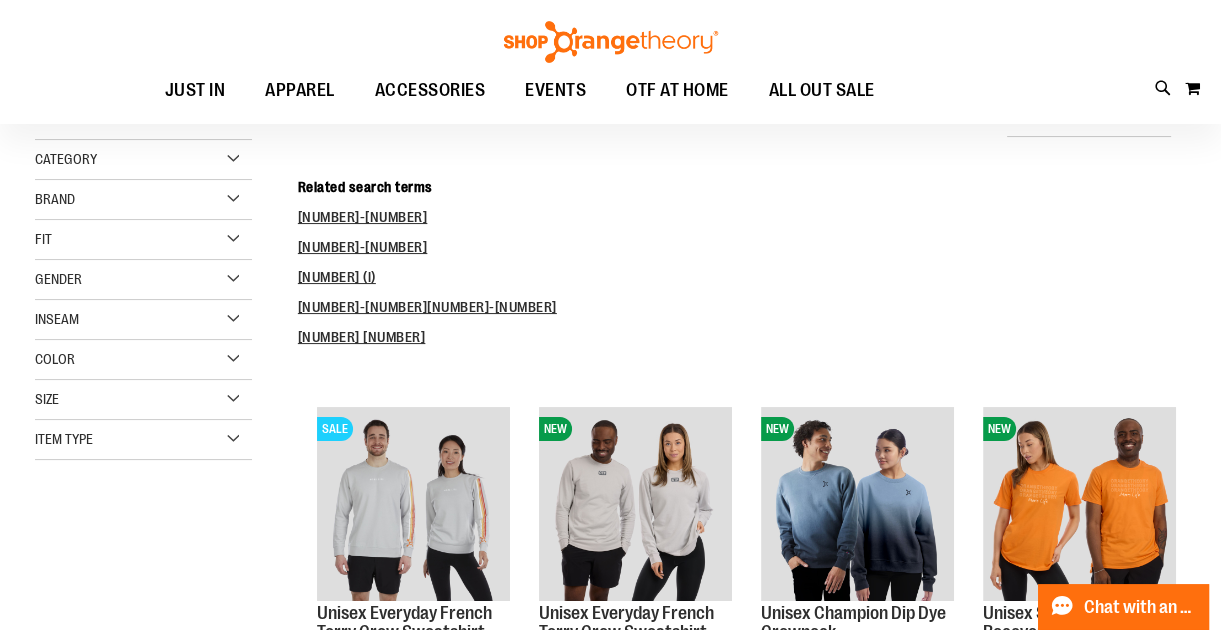 scroll, scrollTop: 0, scrollLeft: 0, axis: both 